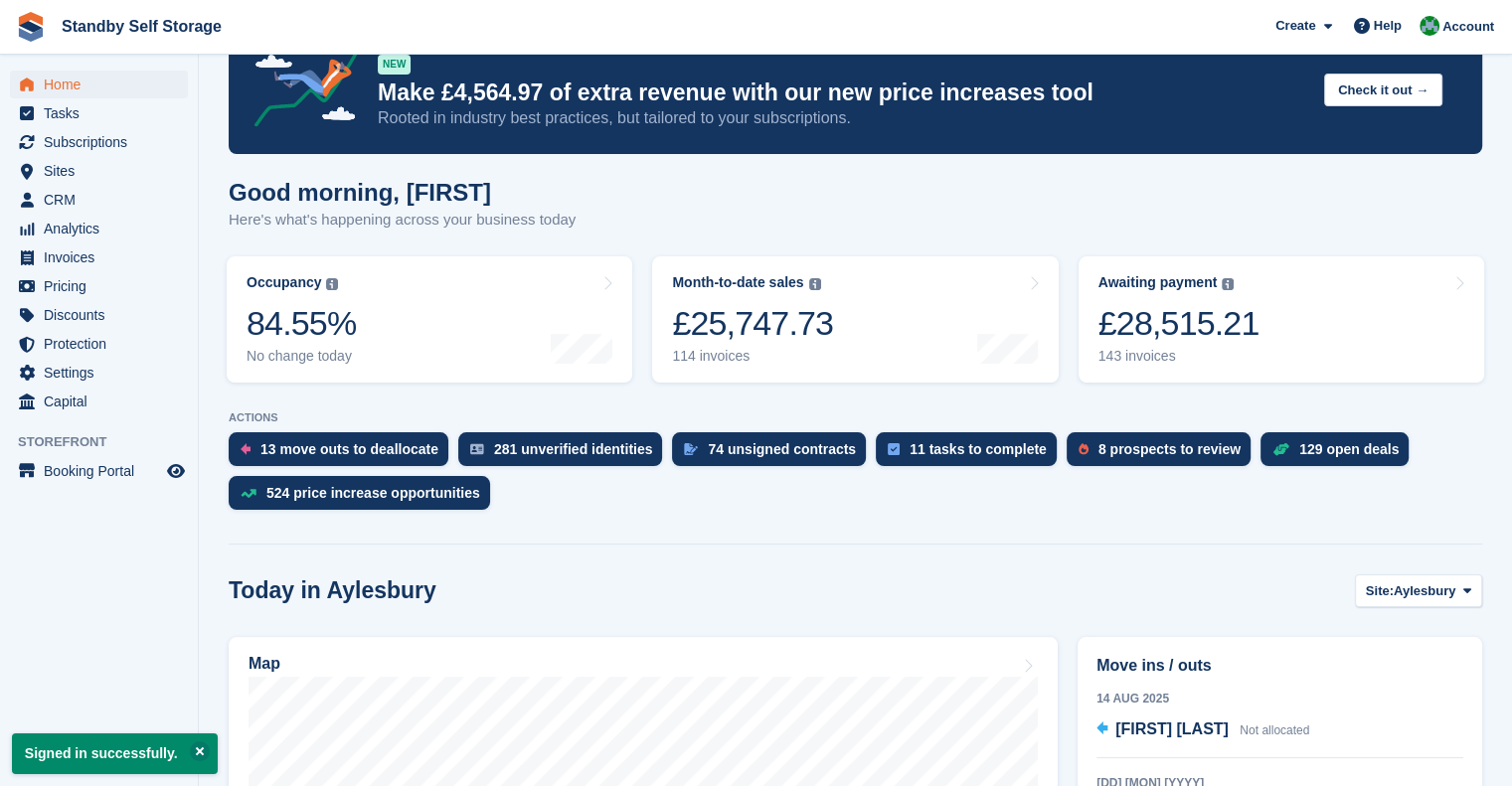 scroll, scrollTop: 60, scrollLeft: 0, axis: vertical 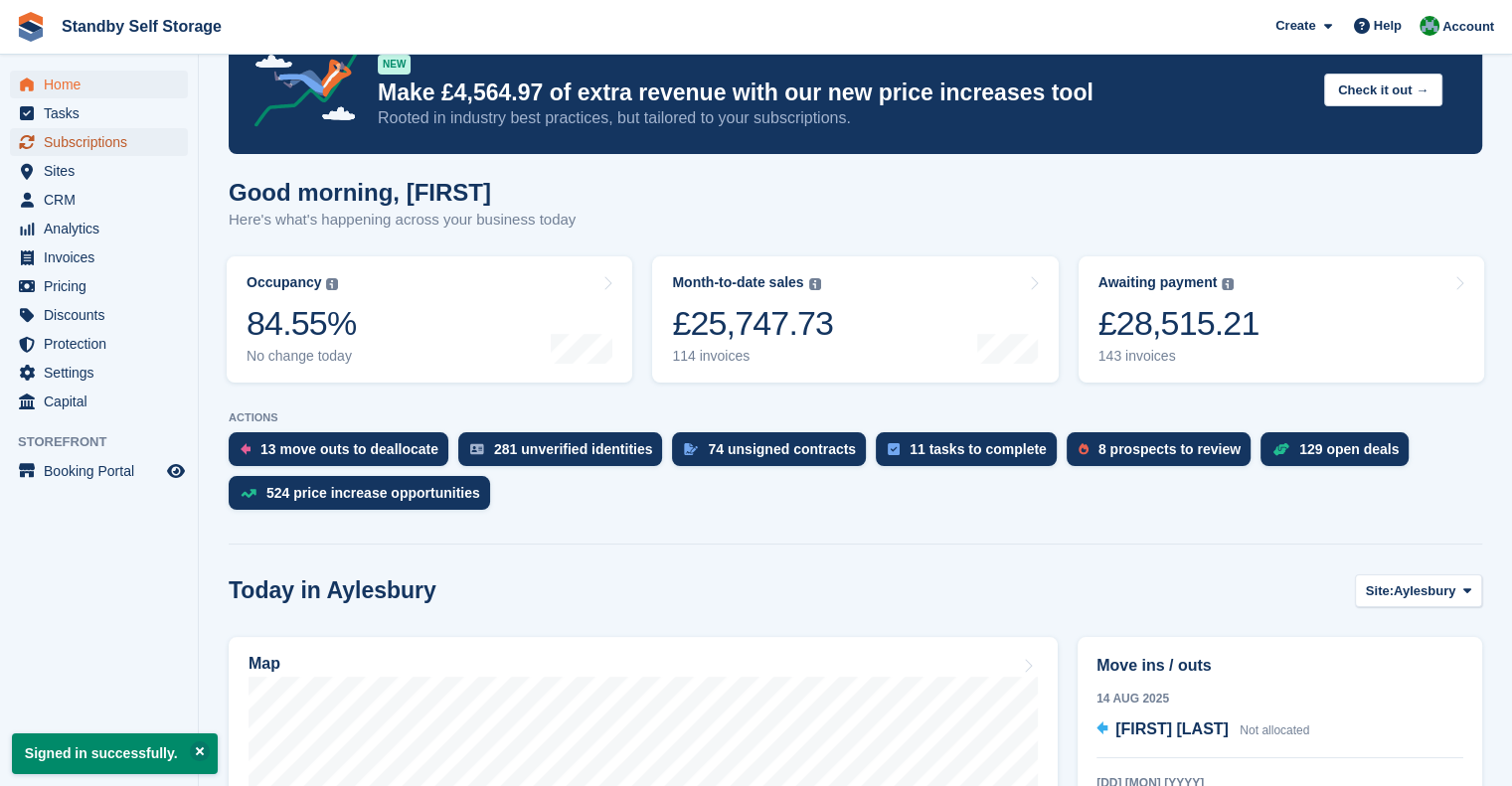 click on "Subscriptions" at bounding box center (103, 142) 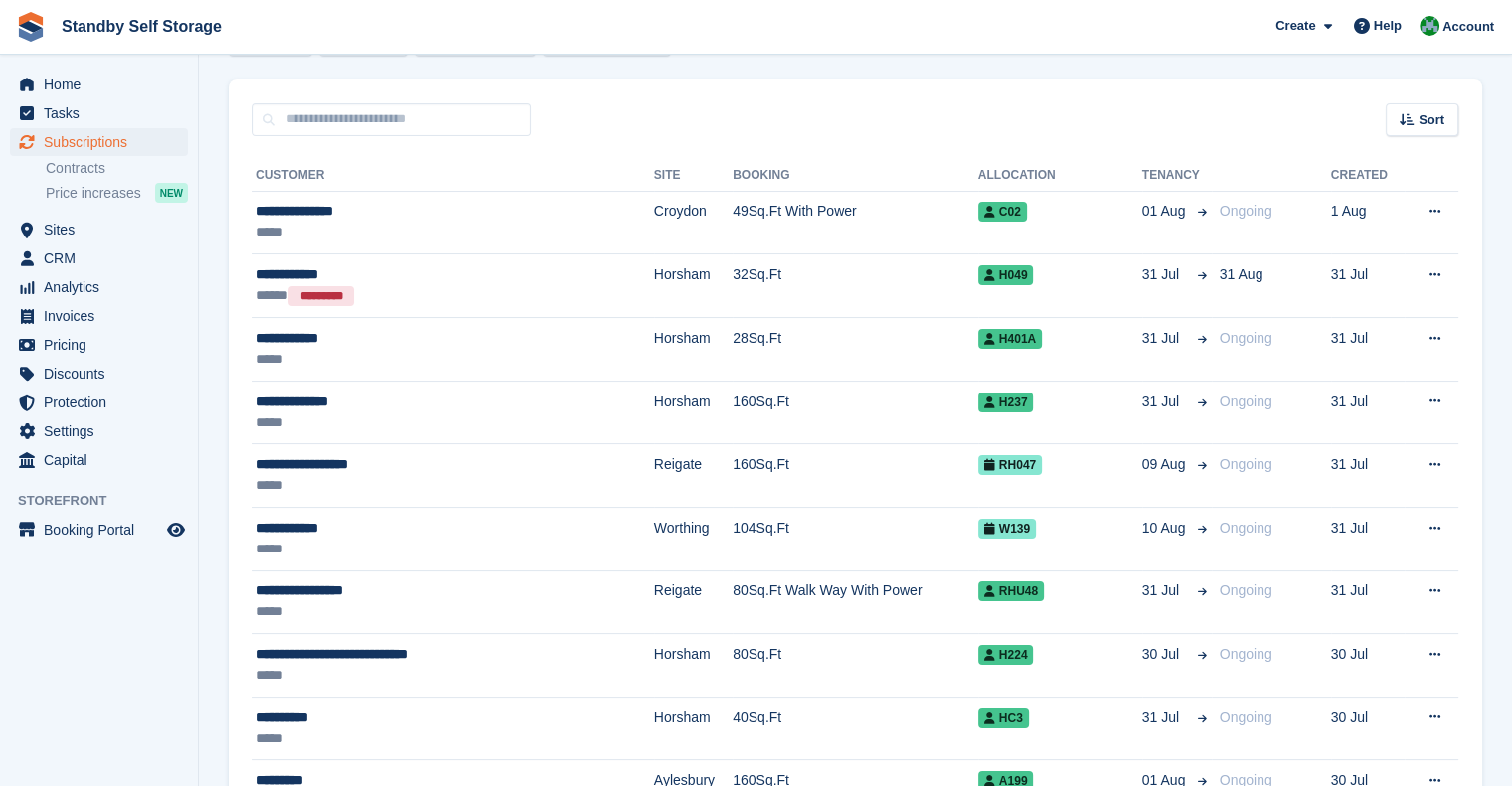 scroll, scrollTop: 0, scrollLeft: 0, axis: both 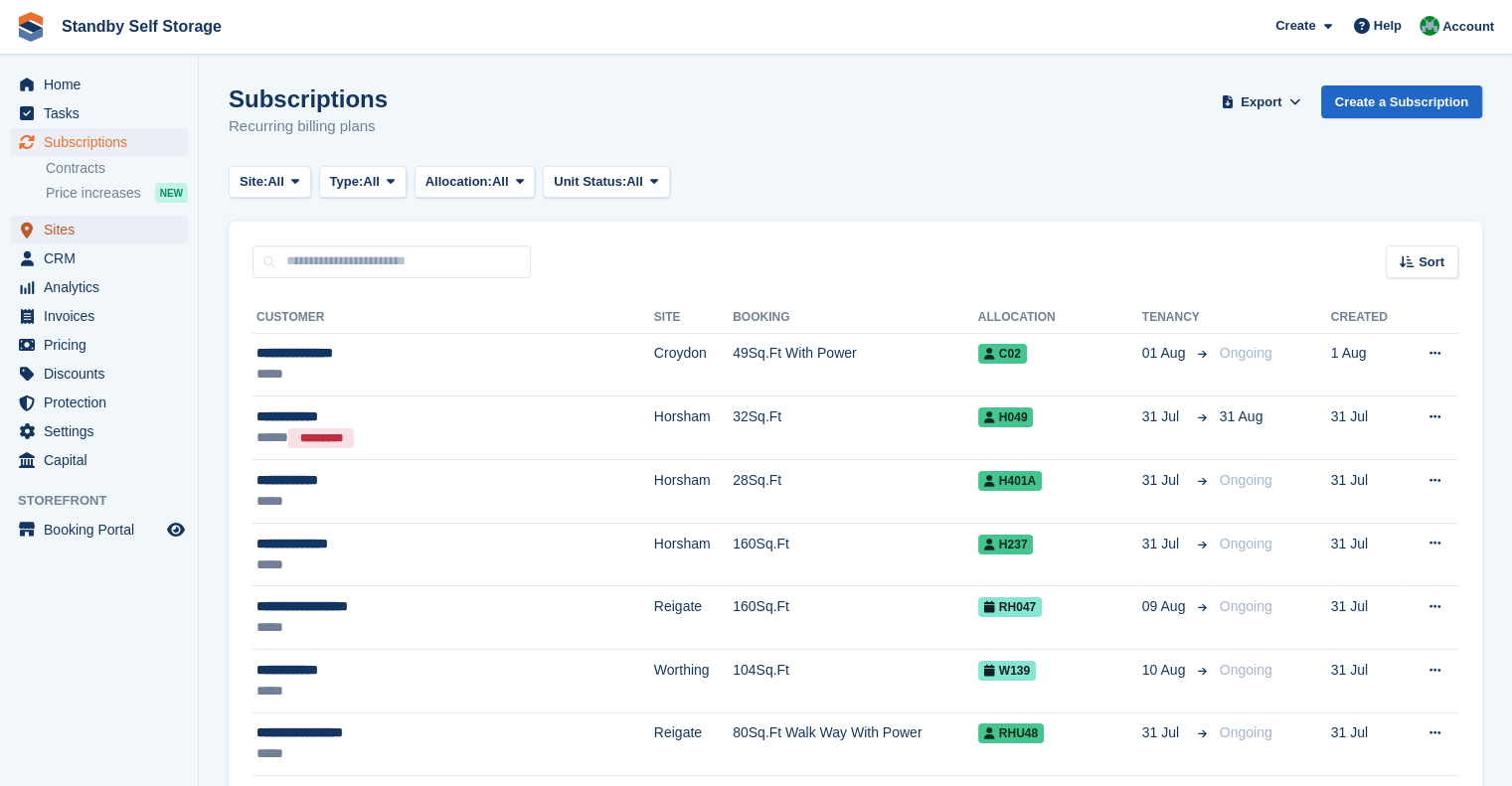 click on "Sites" at bounding box center [103, 230] 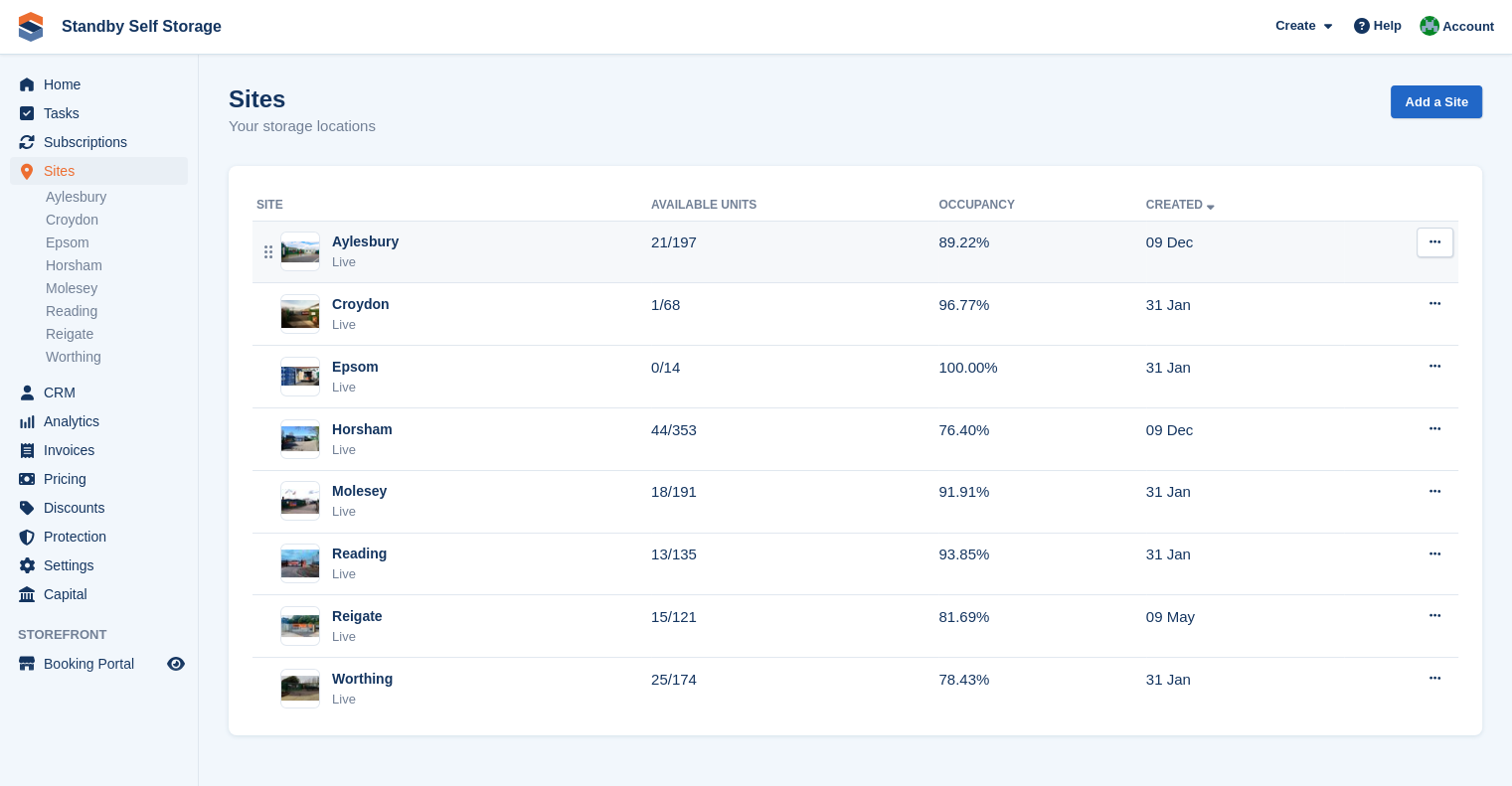 click on "Aylesbury
Live" at bounding box center (453, 251) 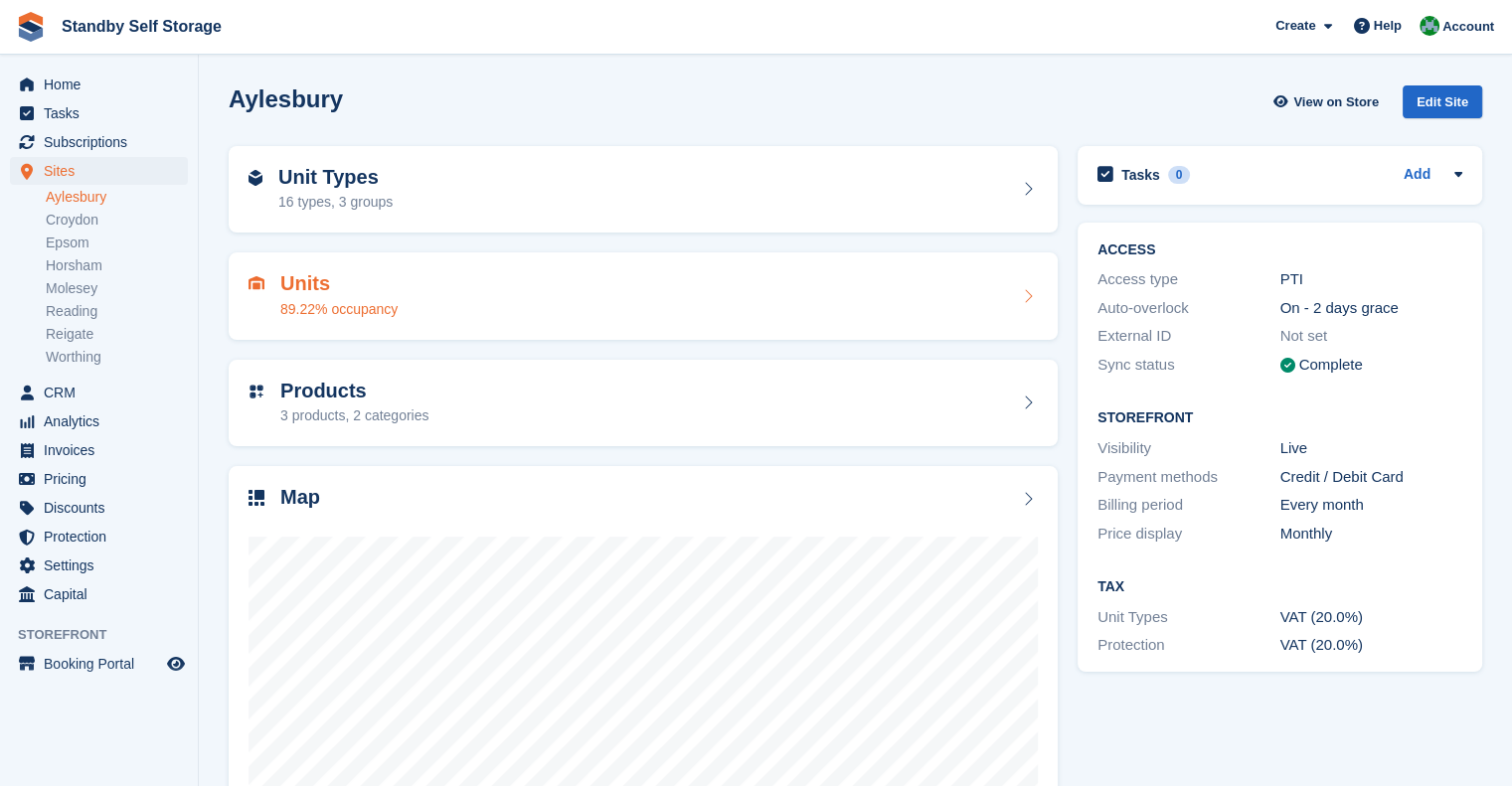 scroll, scrollTop: 167, scrollLeft: 0, axis: vertical 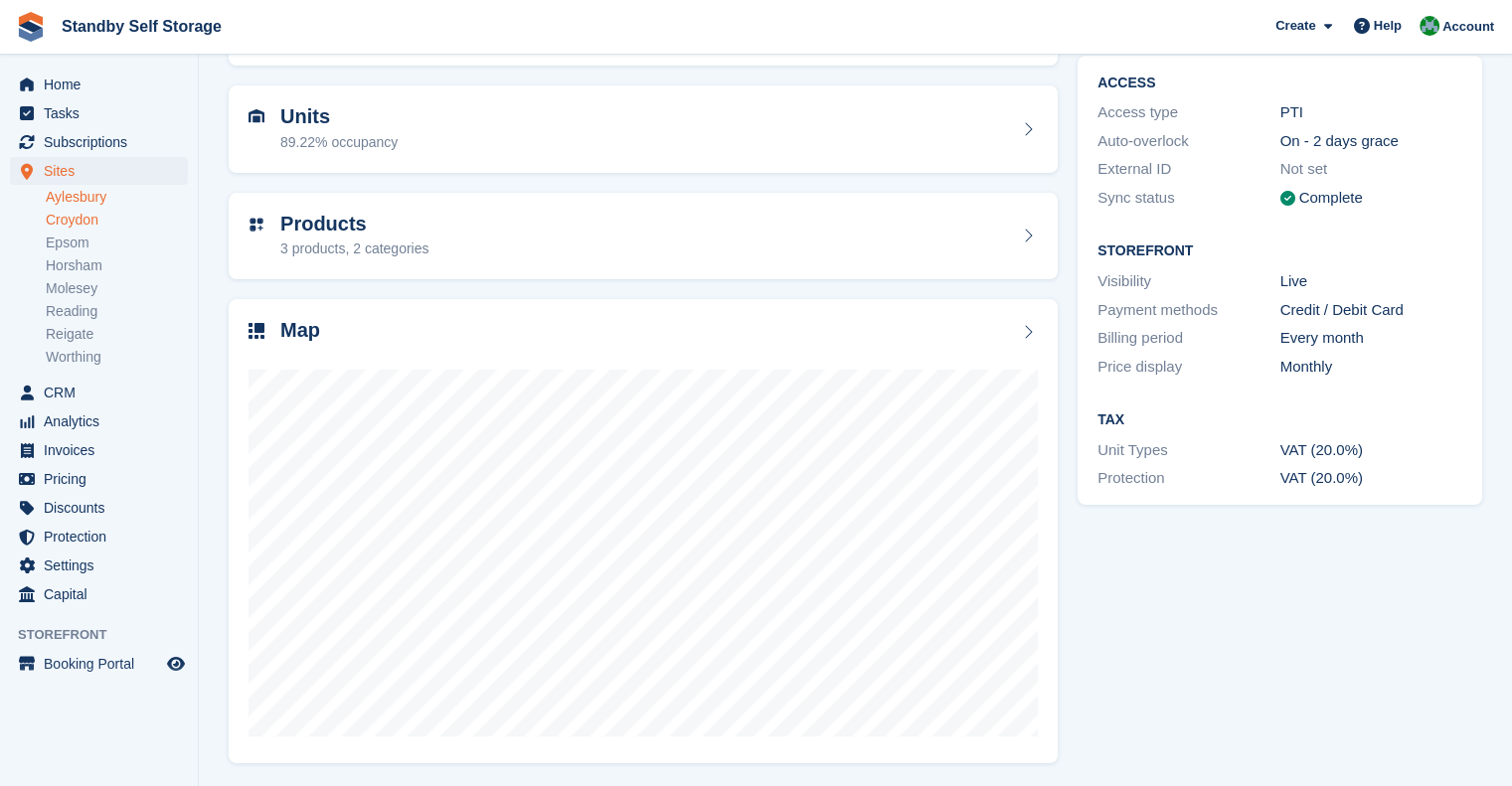 click on "Croydon" at bounding box center [116, 220] 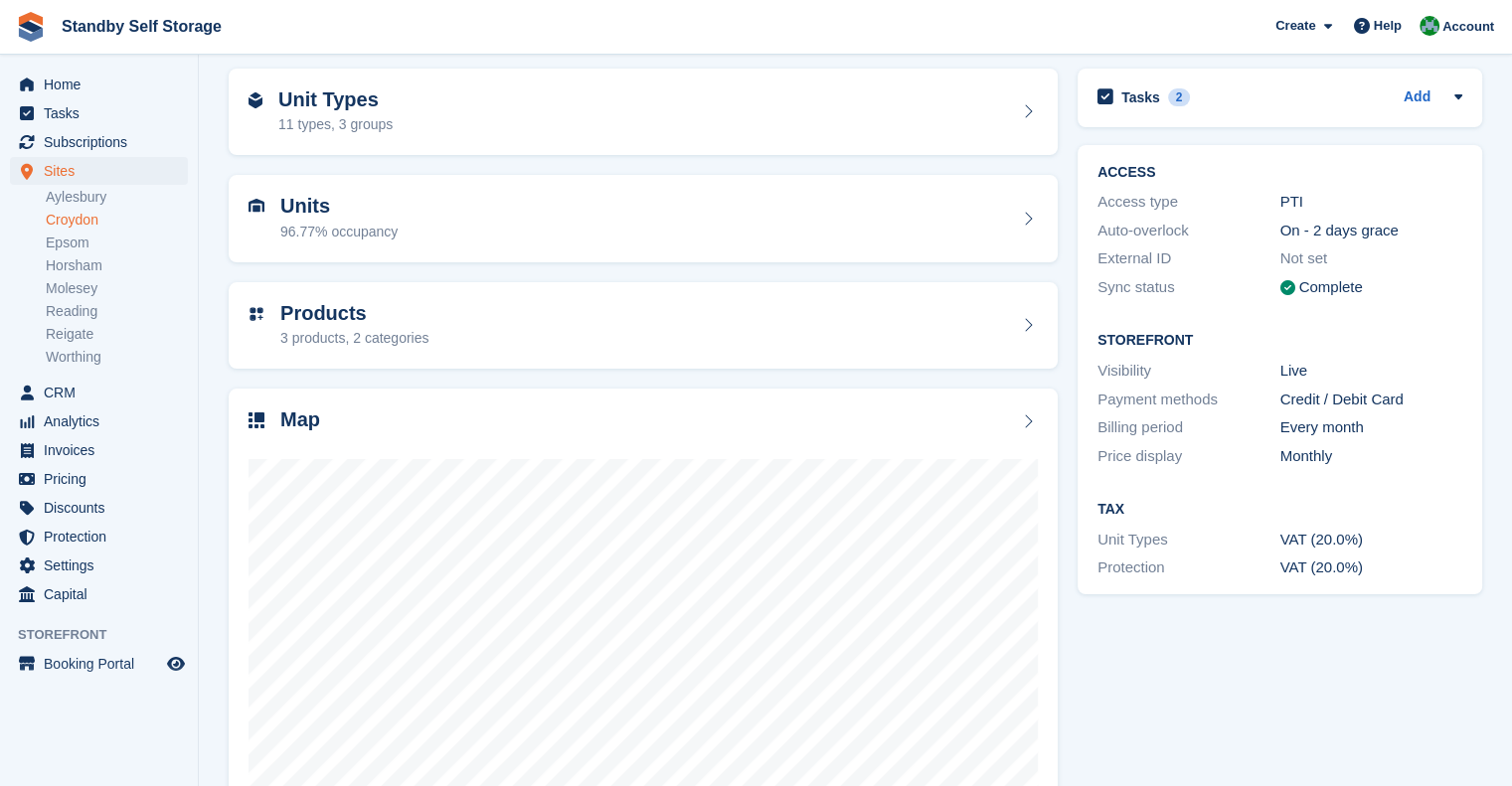 scroll, scrollTop: 86, scrollLeft: 0, axis: vertical 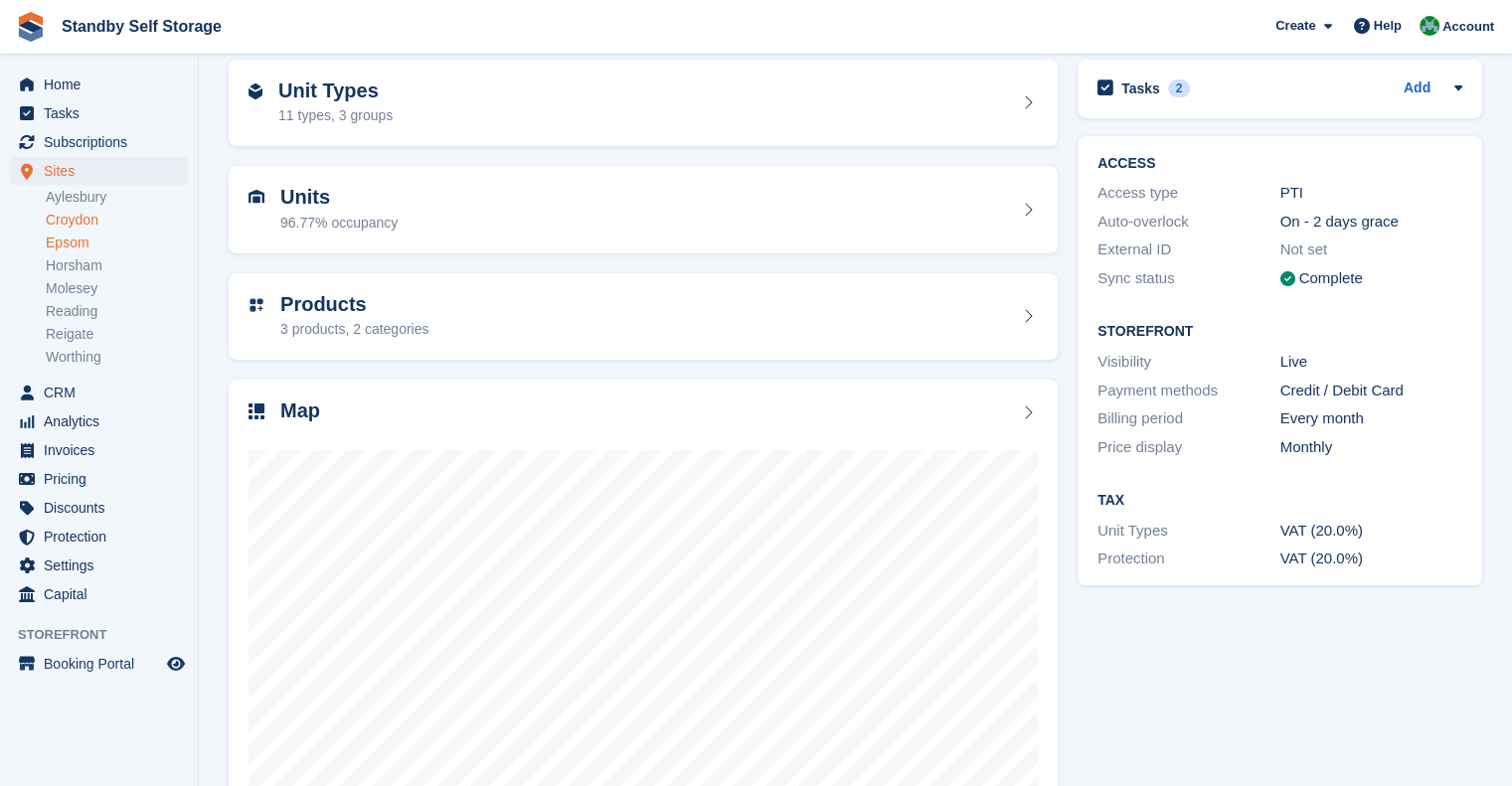 click on "Epsom" at bounding box center (116, 242) 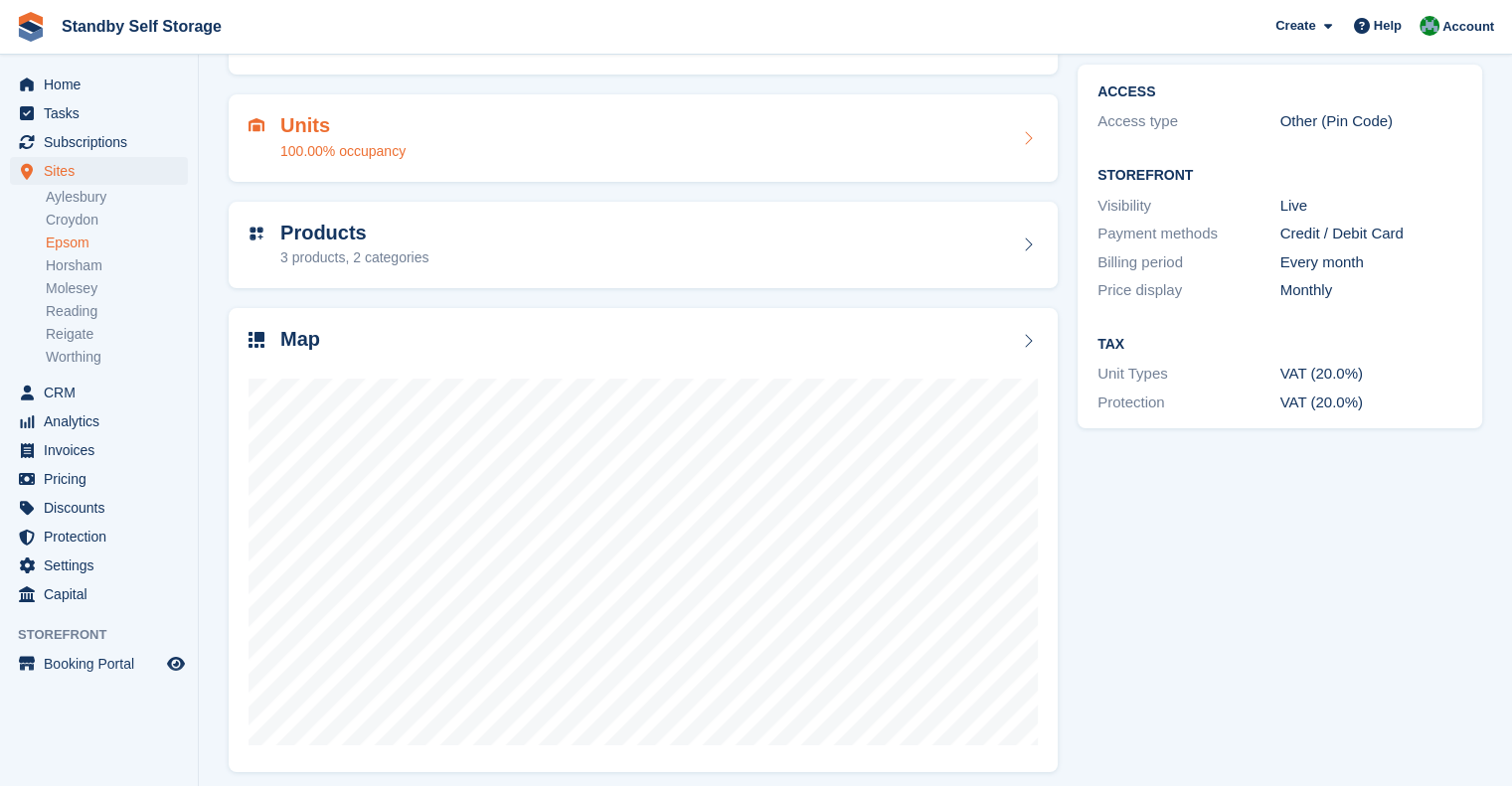 scroll, scrollTop: 159, scrollLeft: 0, axis: vertical 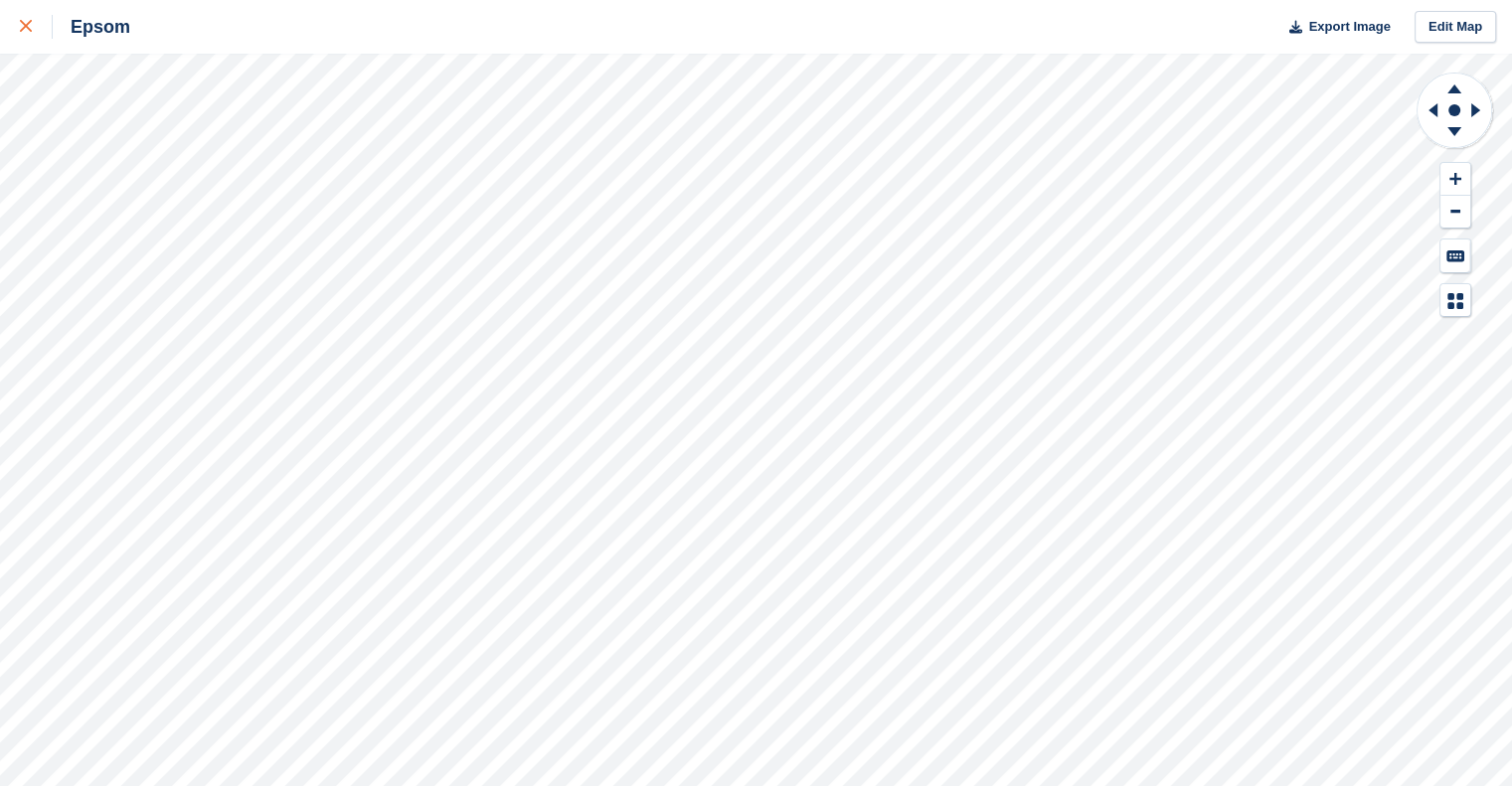 click 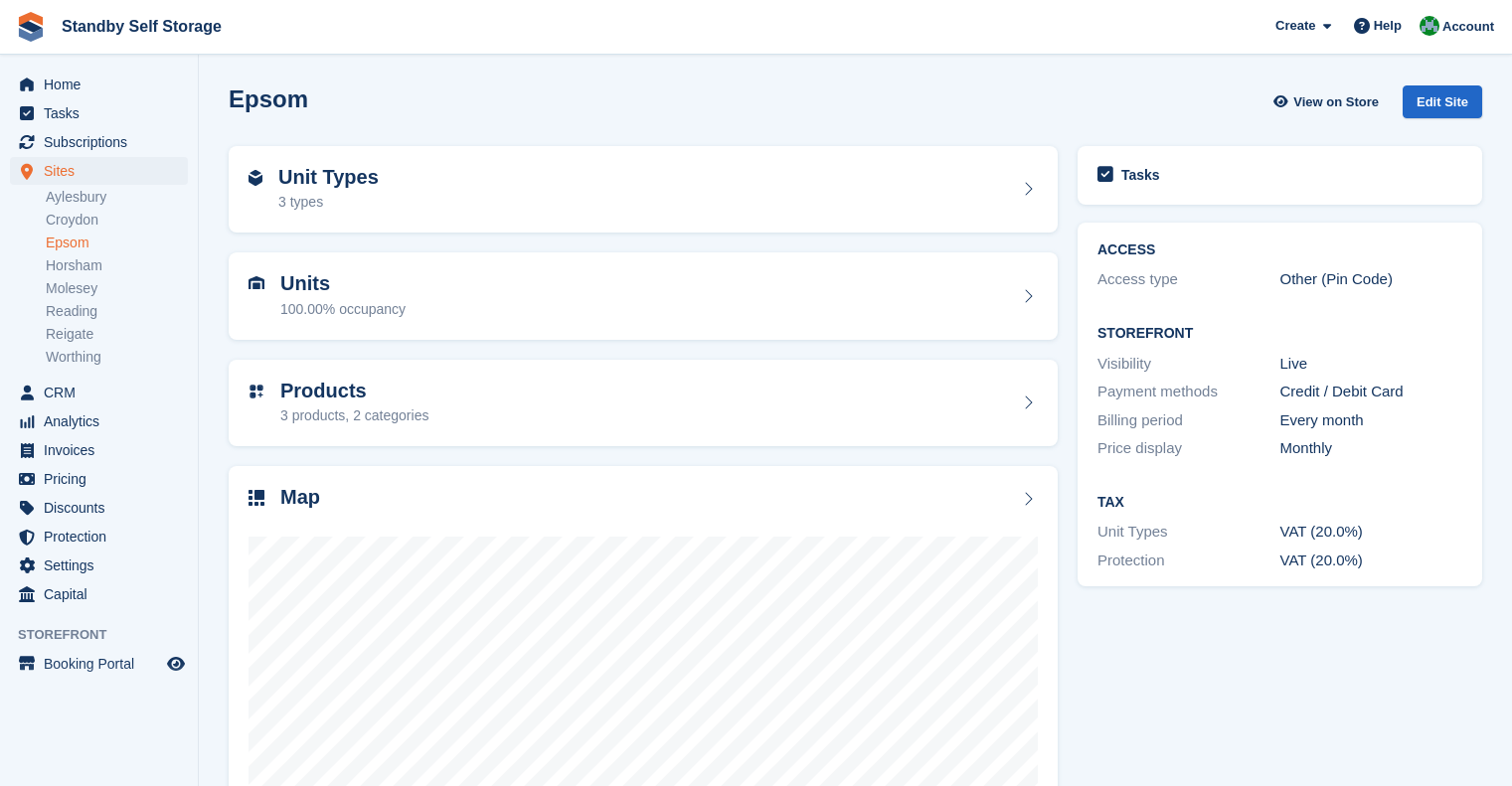 scroll, scrollTop: 0, scrollLeft: 0, axis: both 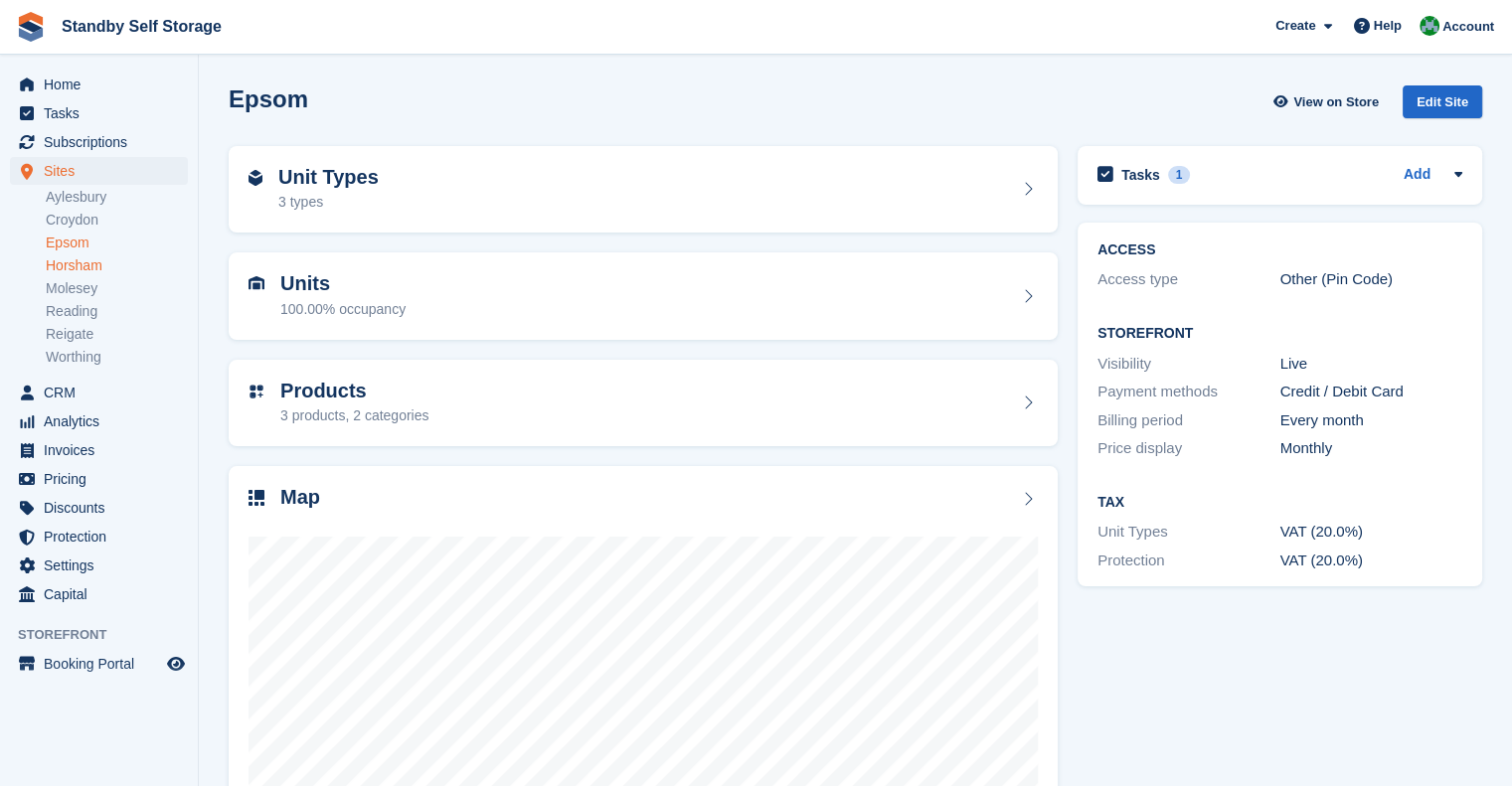 click on "Horsham" at bounding box center (116, 265) 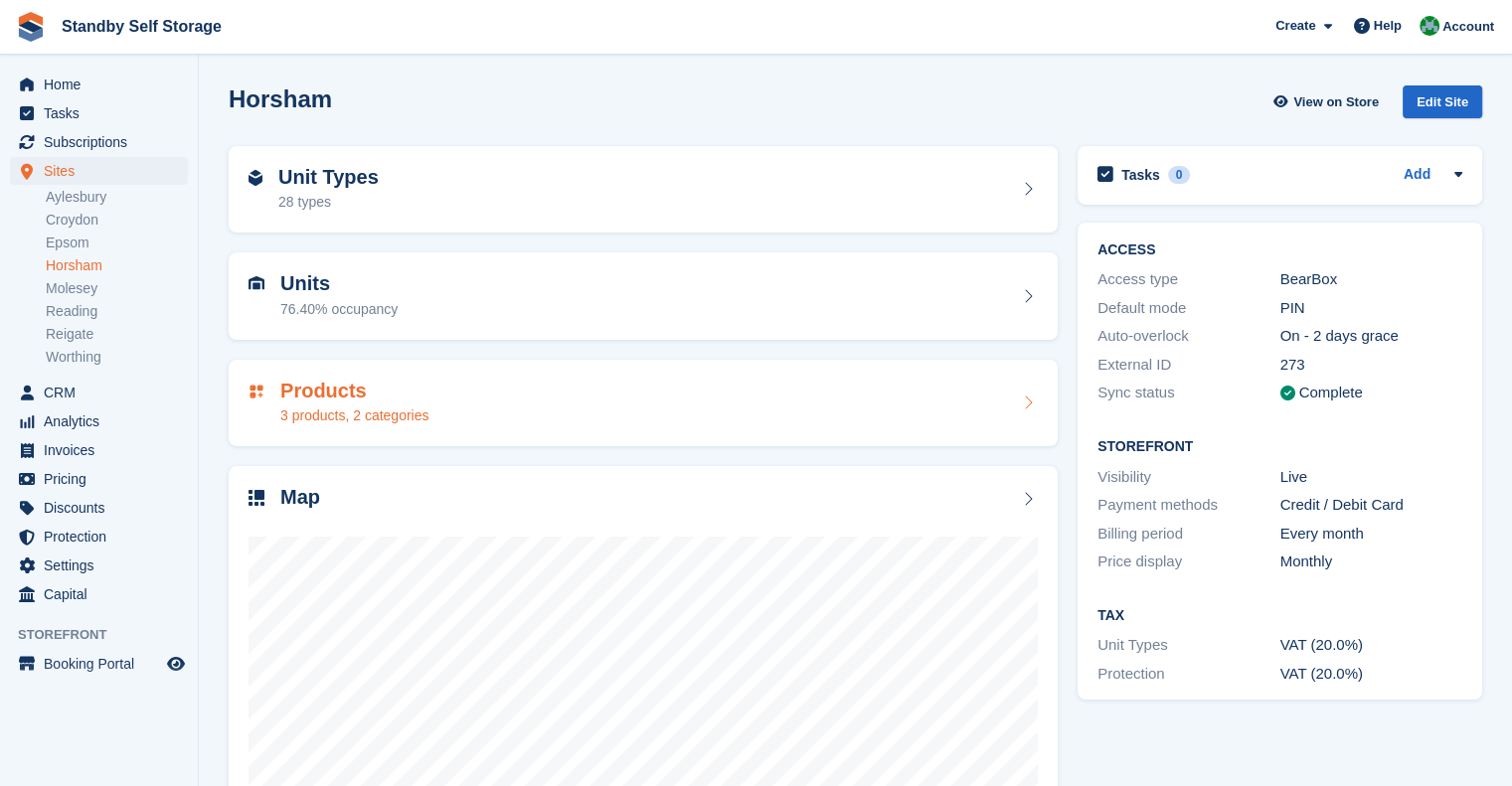 scroll, scrollTop: 167, scrollLeft: 0, axis: vertical 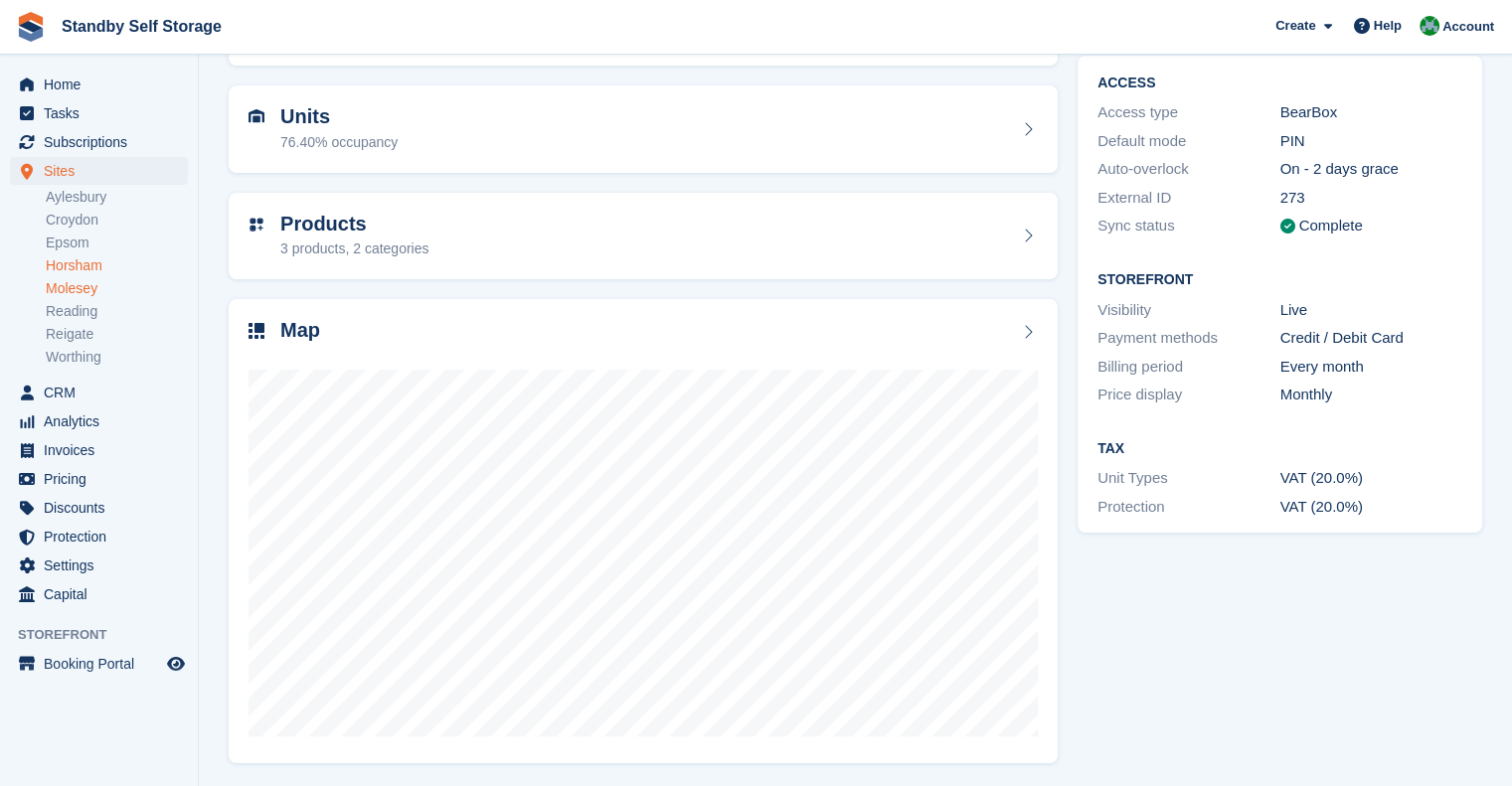 click on "Molesey" at bounding box center (116, 288) 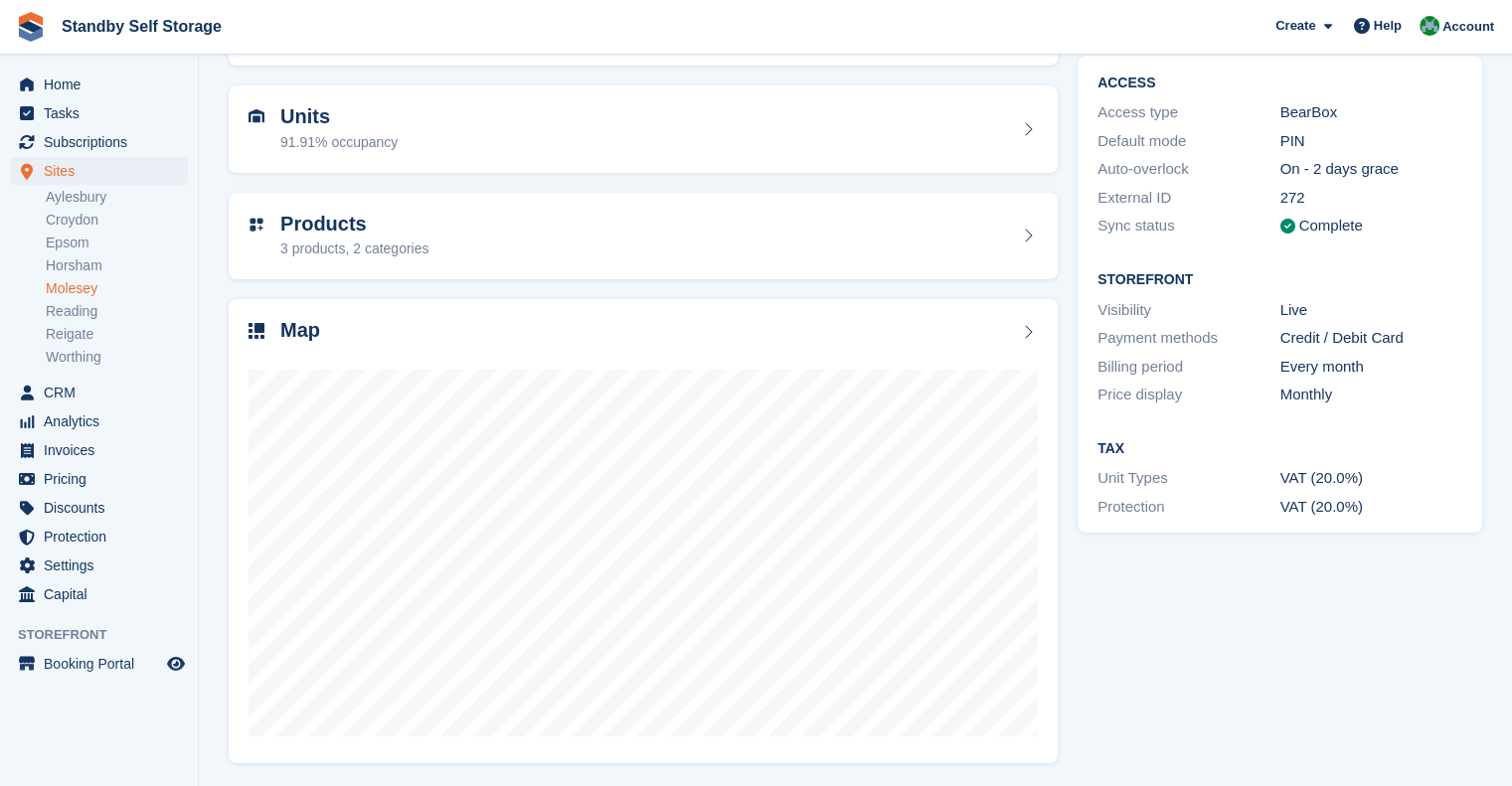 scroll, scrollTop: 167, scrollLeft: 0, axis: vertical 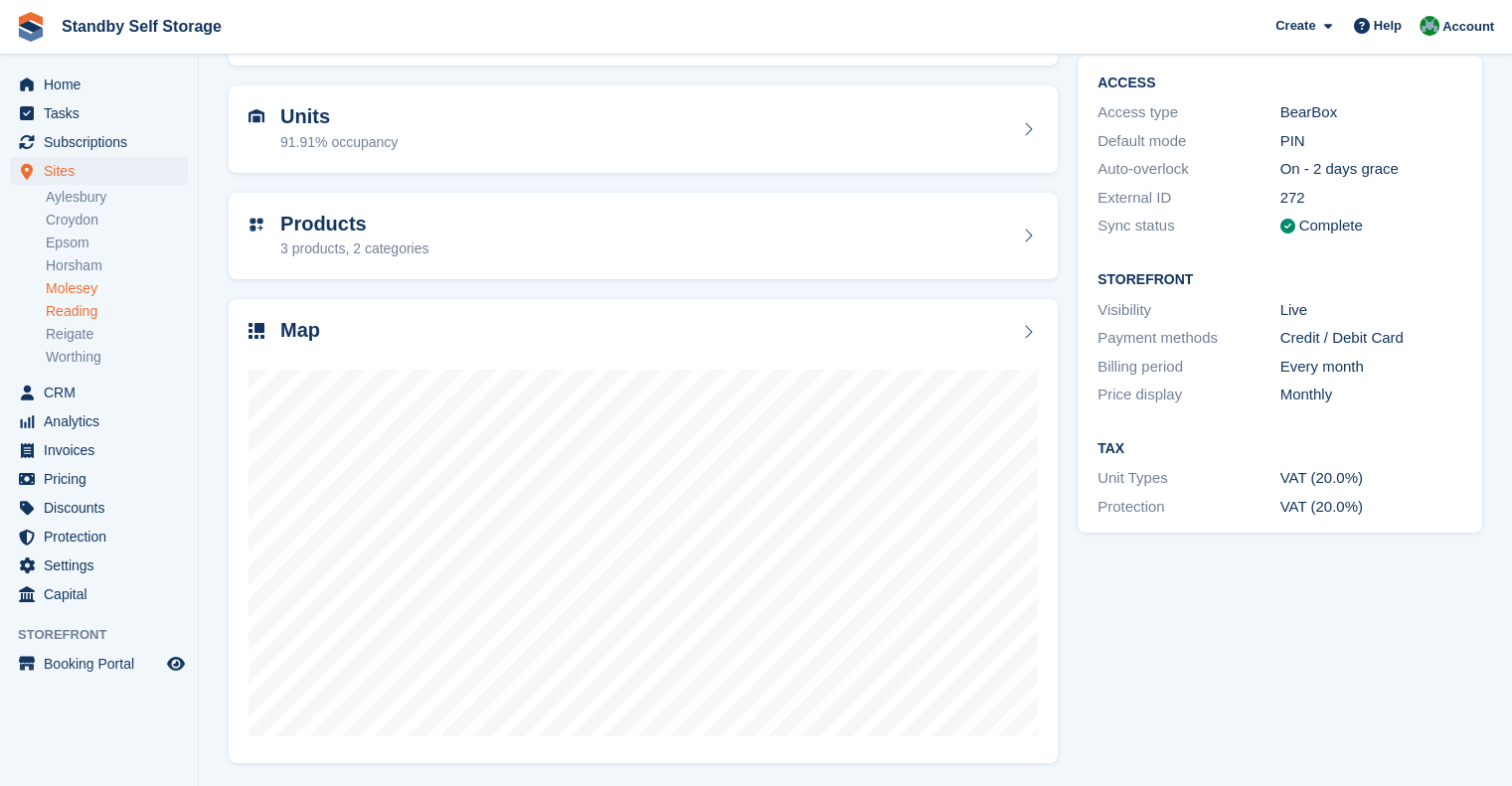 click on "Reading" at bounding box center (116, 311) 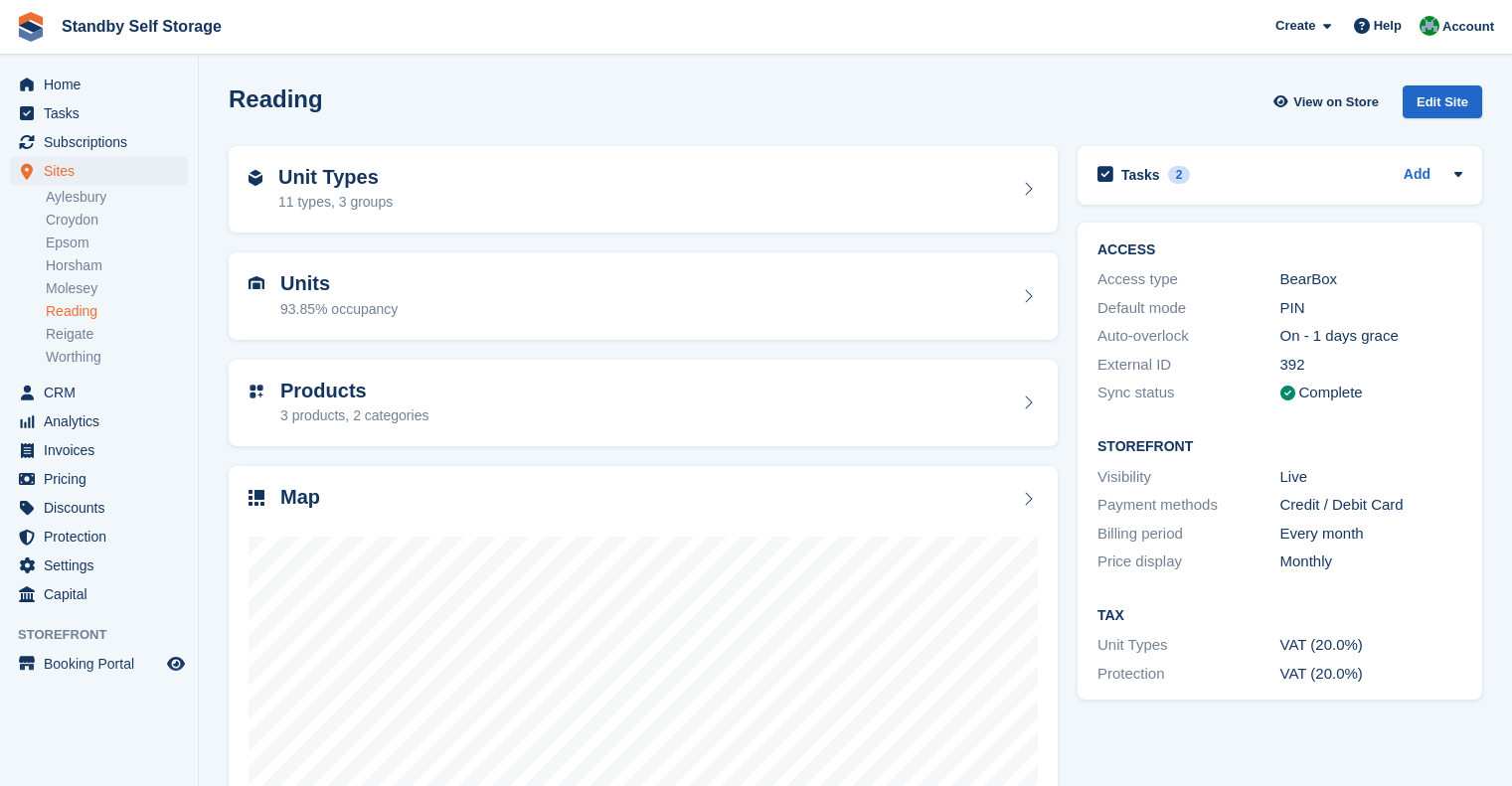 scroll, scrollTop: 0, scrollLeft: 0, axis: both 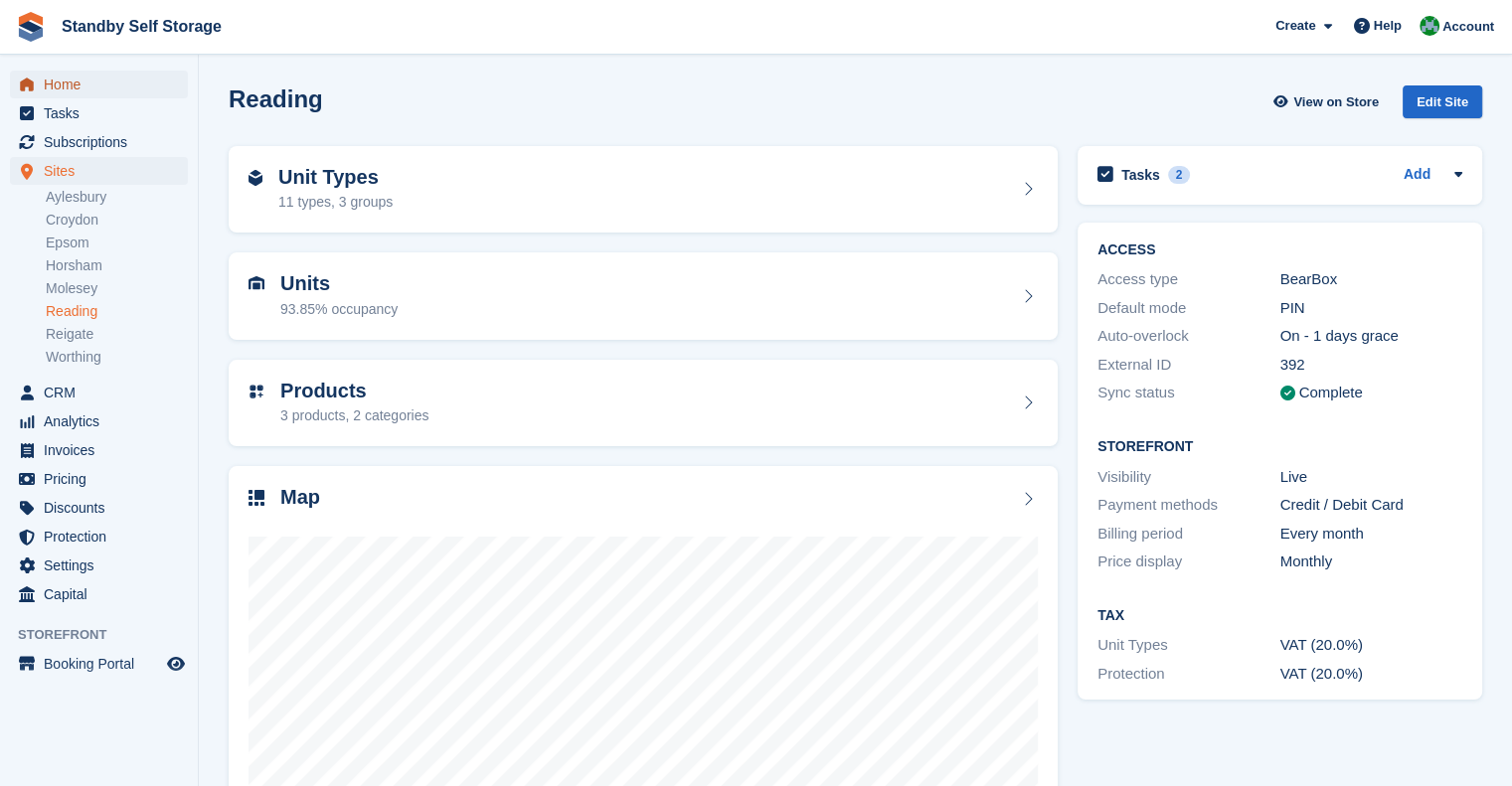 click on "Home" at bounding box center (103, 84) 